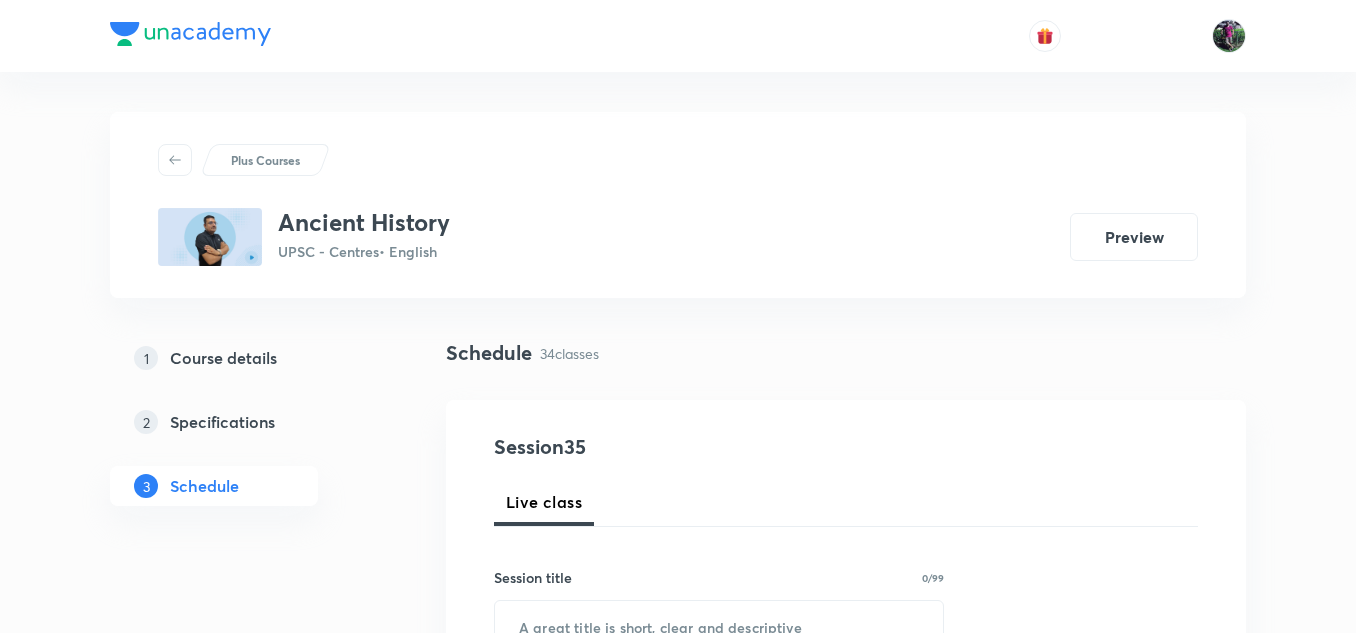 scroll, scrollTop: 0, scrollLeft: 0, axis: both 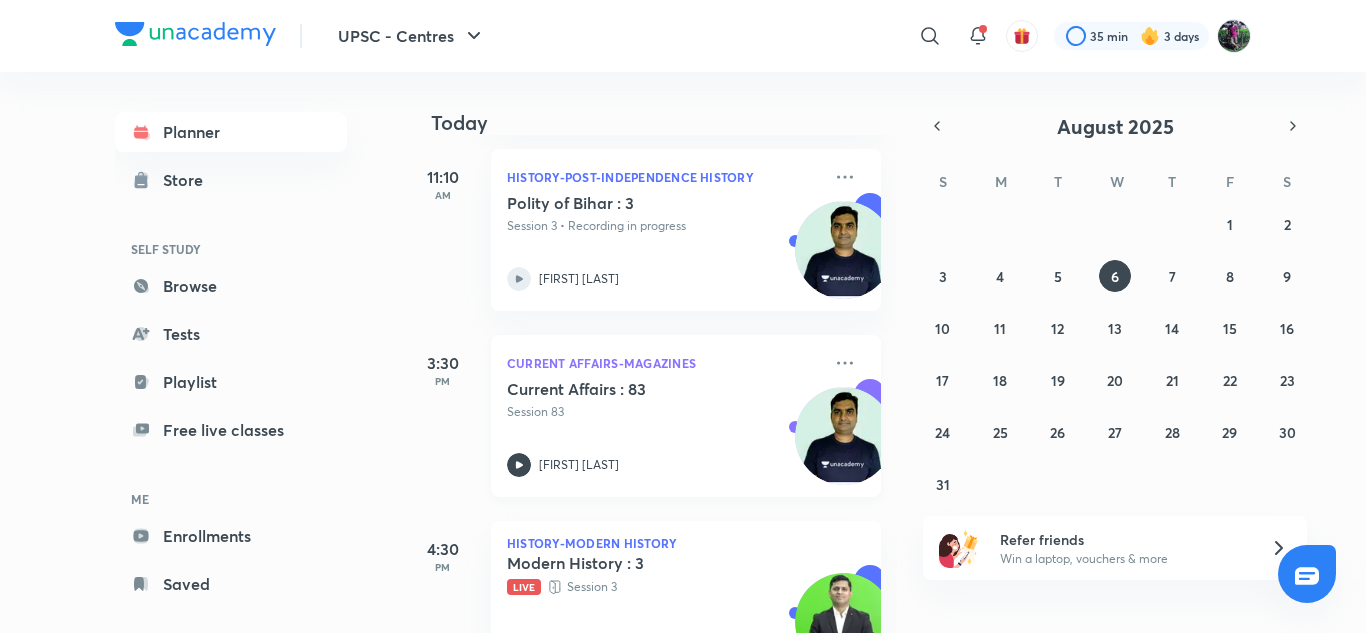 click 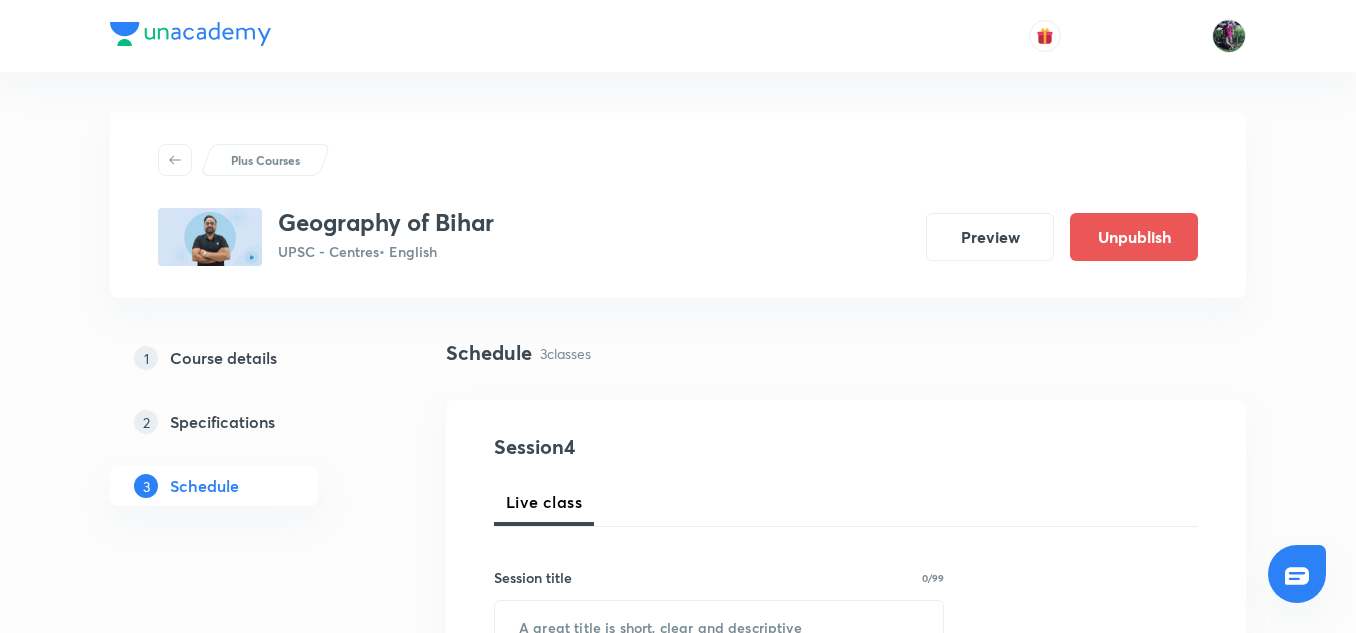 scroll, scrollTop: 0, scrollLeft: 0, axis: both 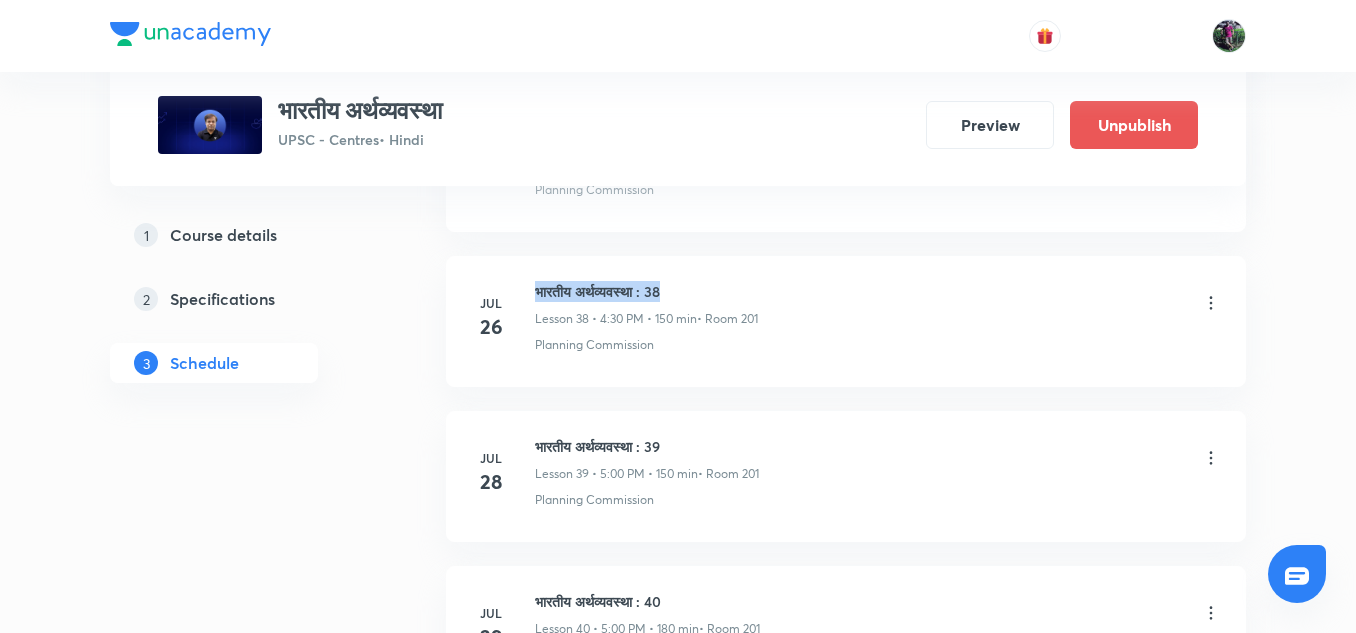 drag, startPoint x: 536, startPoint y: 284, endPoint x: 692, endPoint y: 293, distance: 156.2594 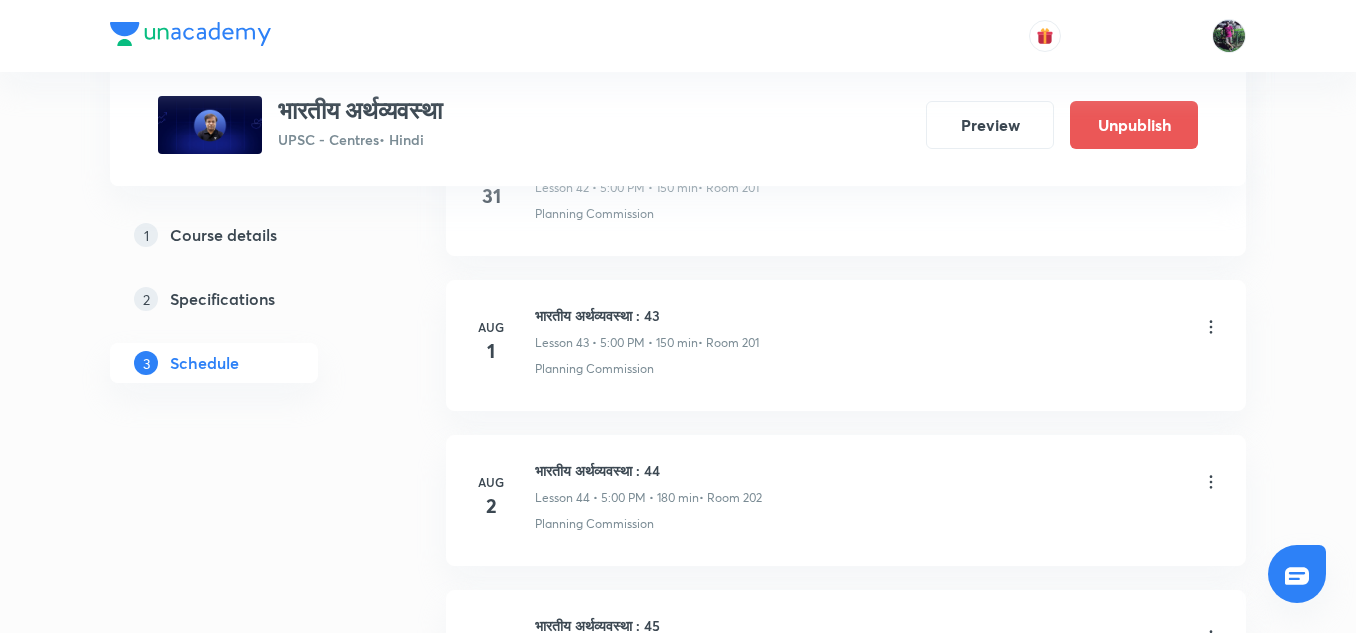 scroll, scrollTop: 7670, scrollLeft: 0, axis: vertical 